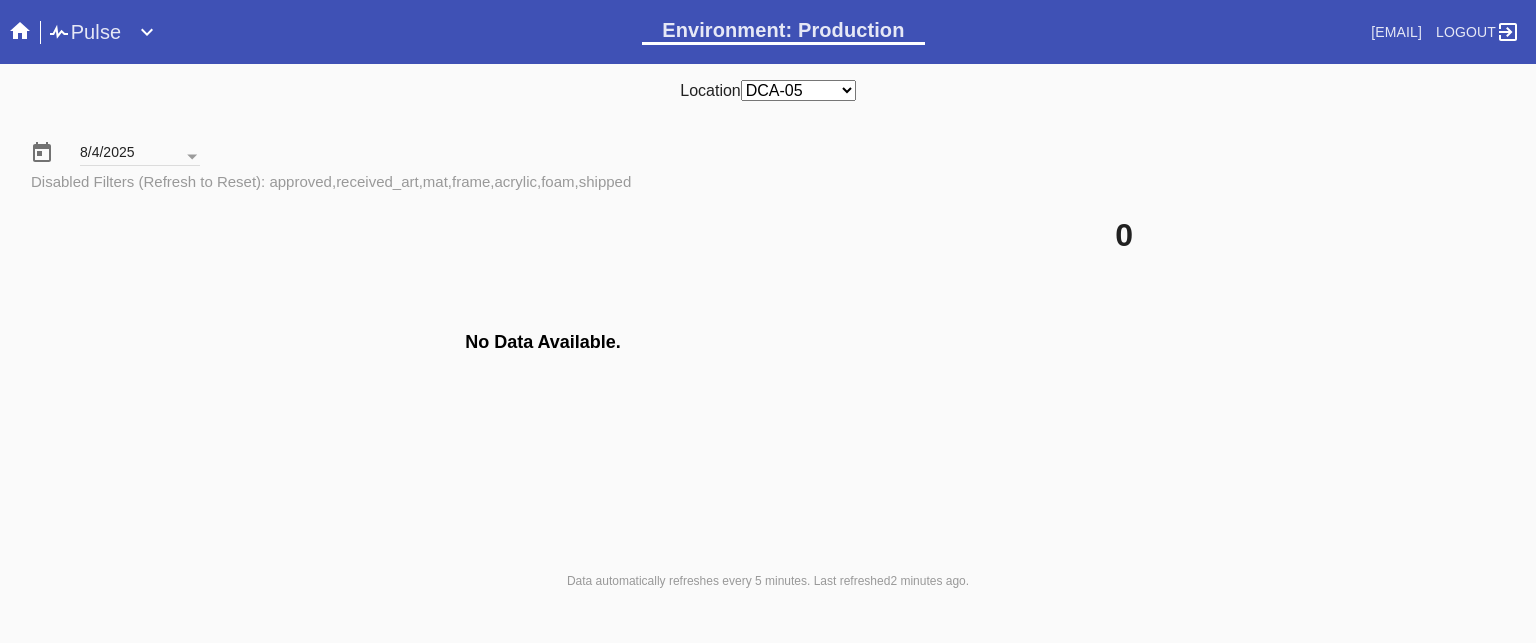 scroll, scrollTop: 0, scrollLeft: 0, axis: both 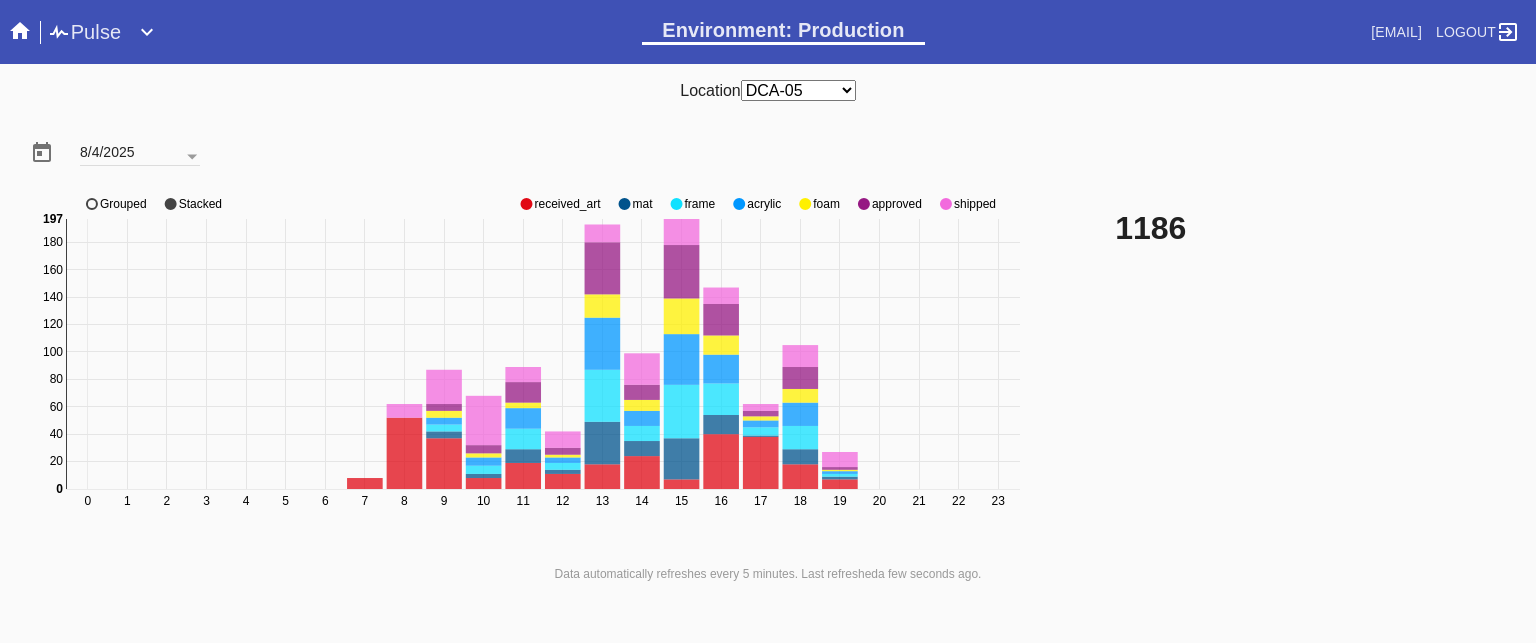 click on "approved" 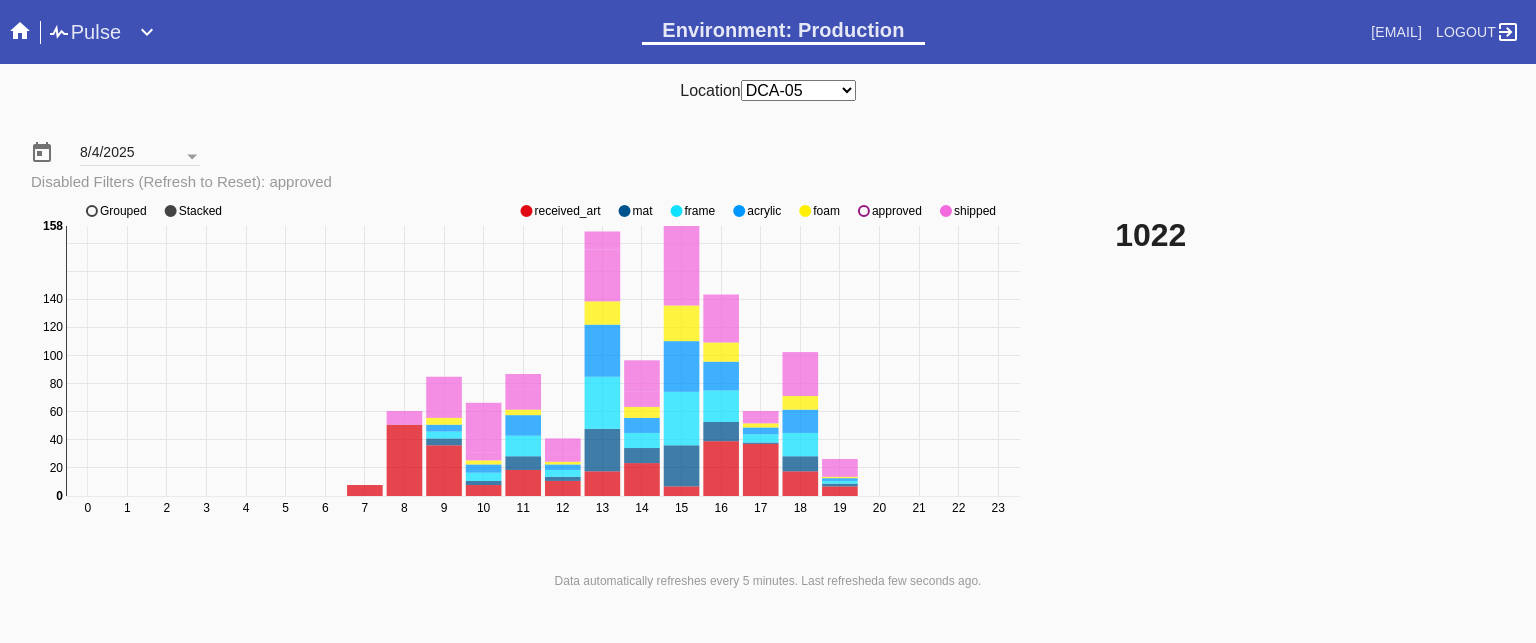 click on "approved" 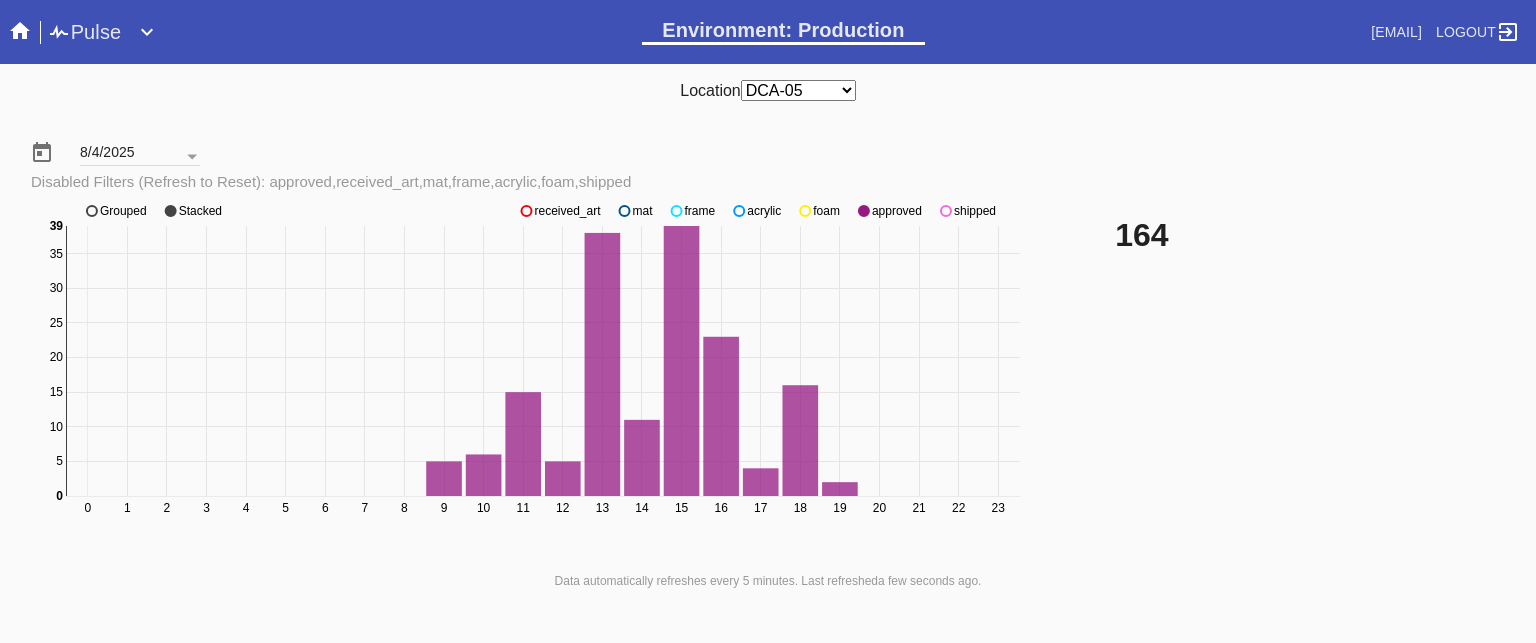 click on "received_art" 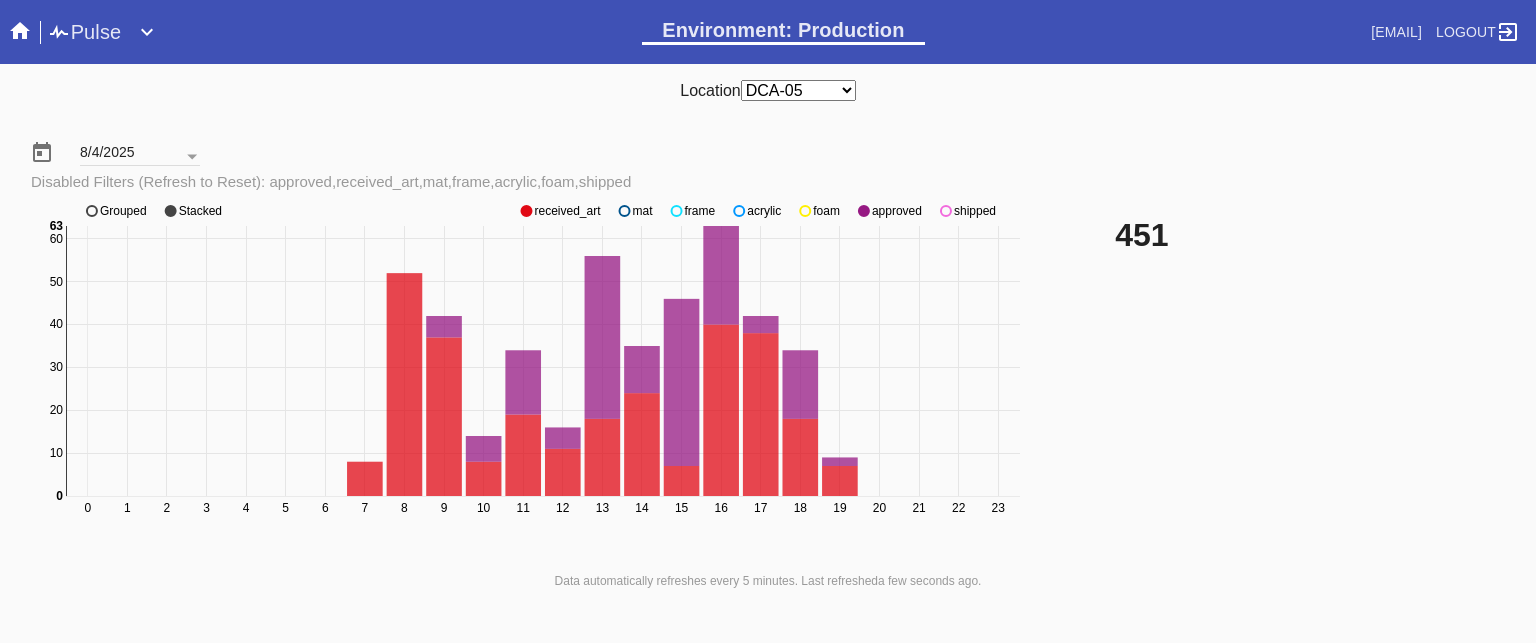 click on "received_art" 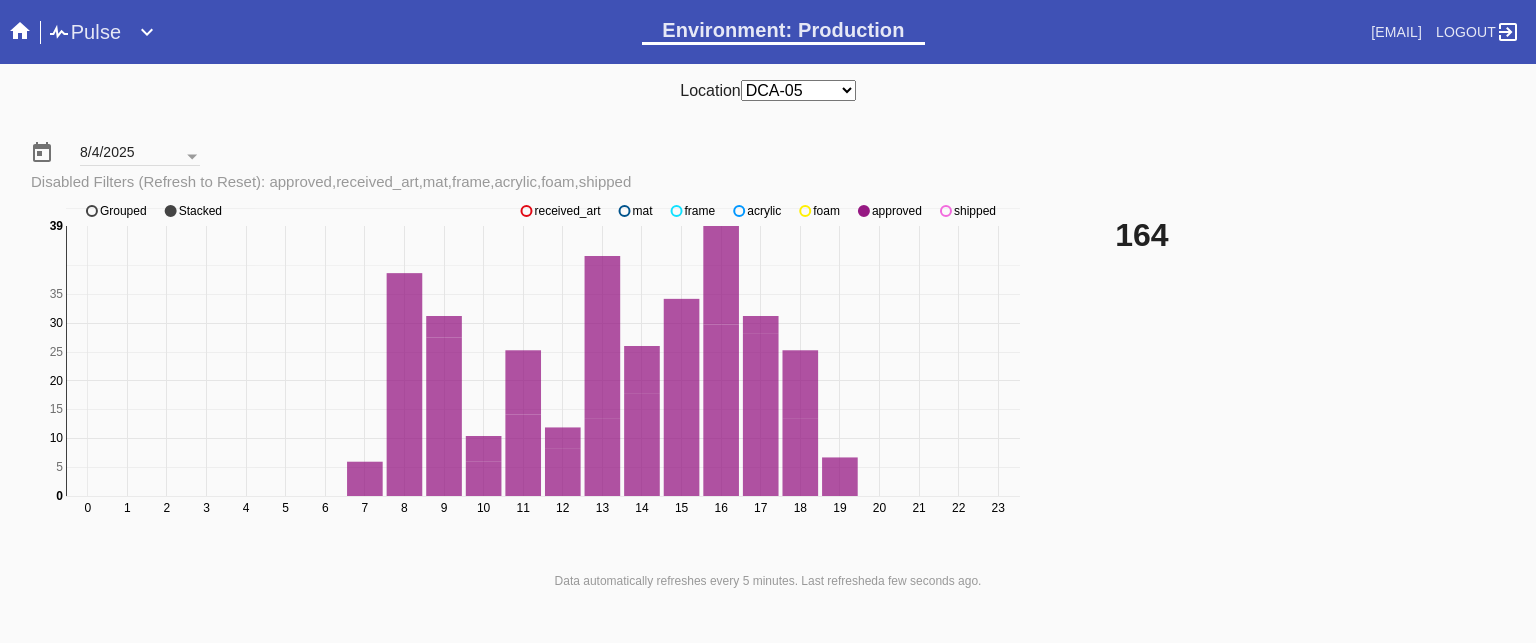click on "received_art" 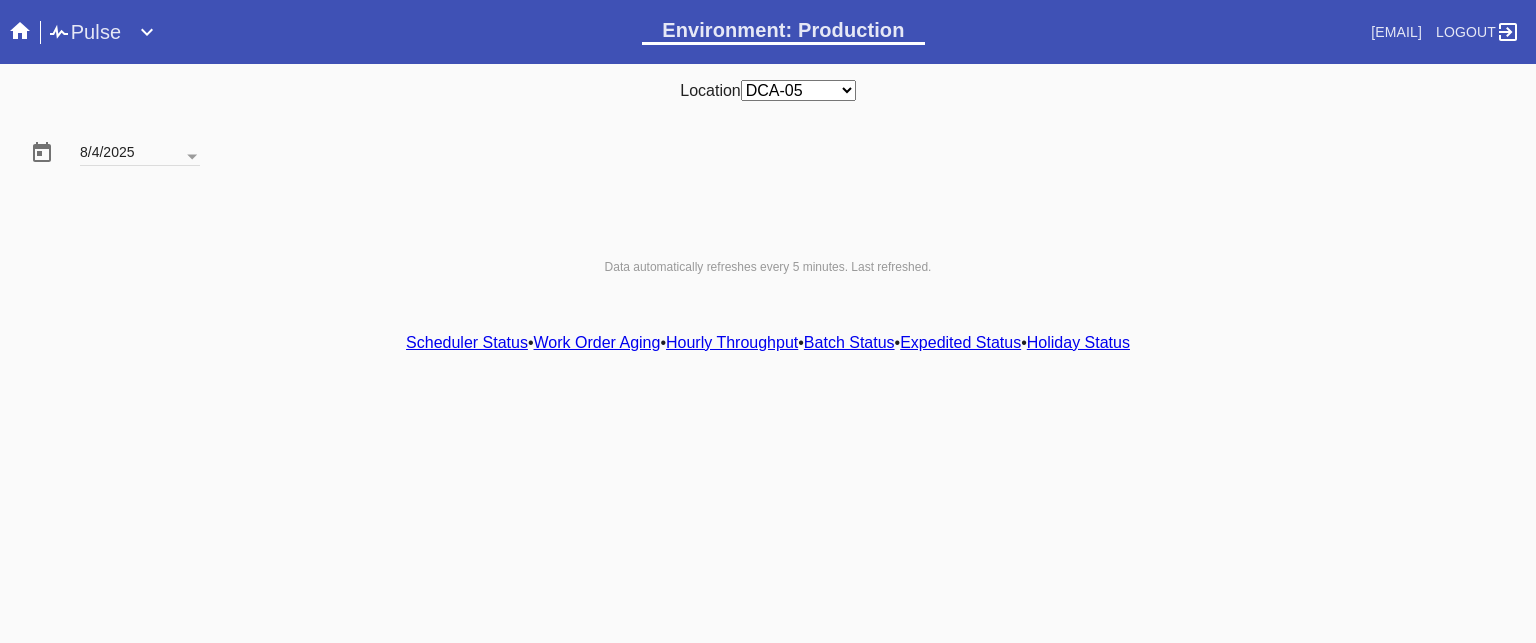 scroll, scrollTop: 0, scrollLeft: 0, axis: both 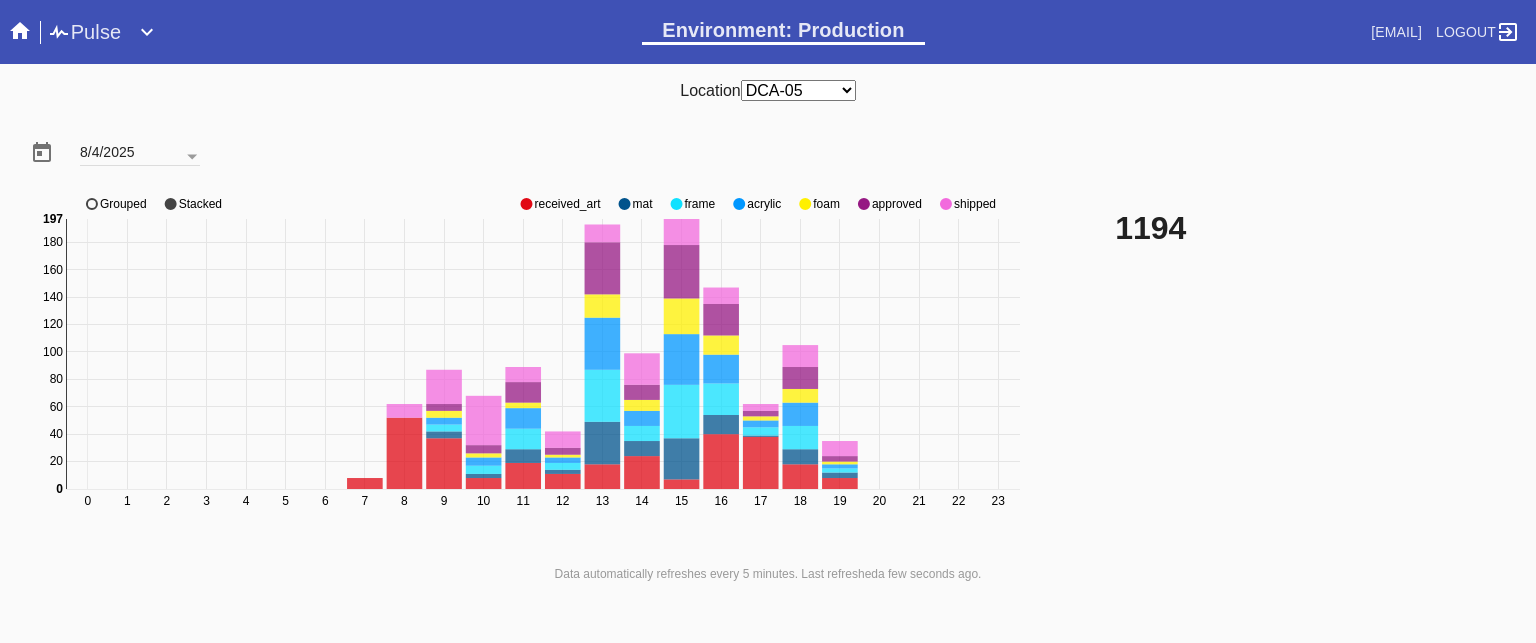 click on "approved" 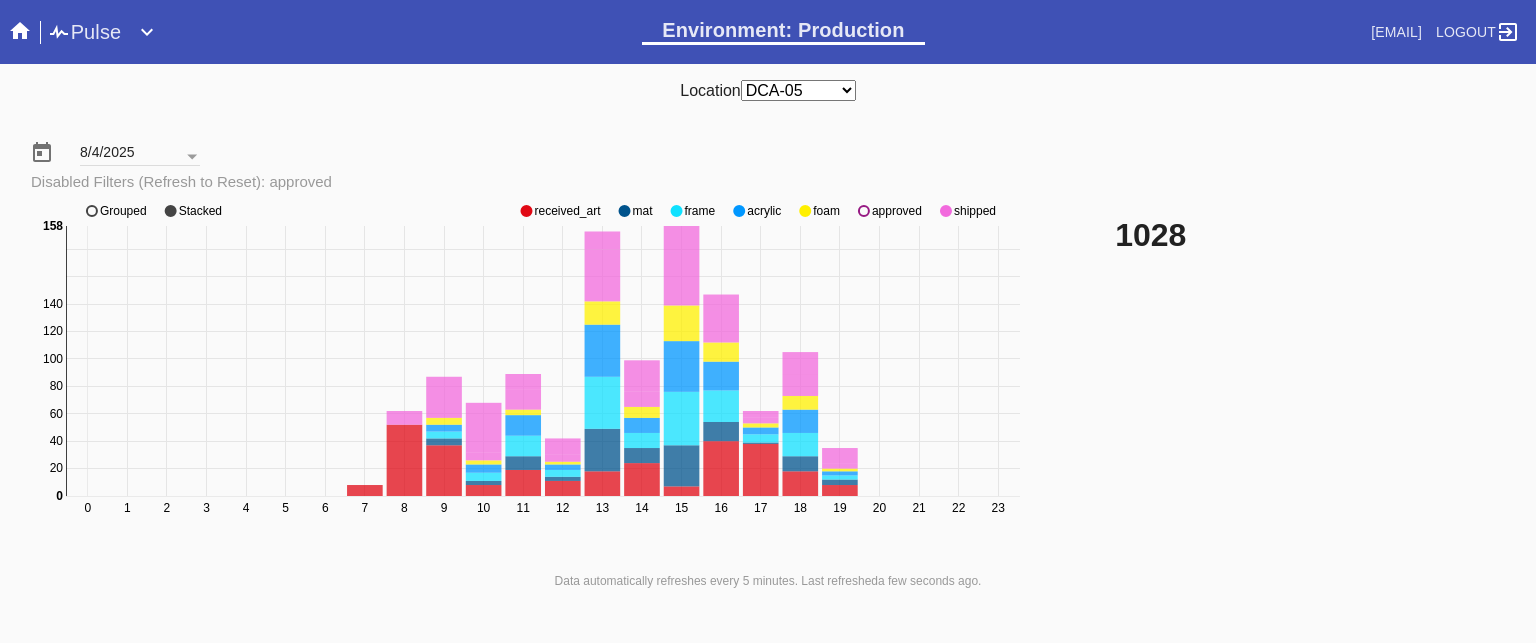click on "approved" 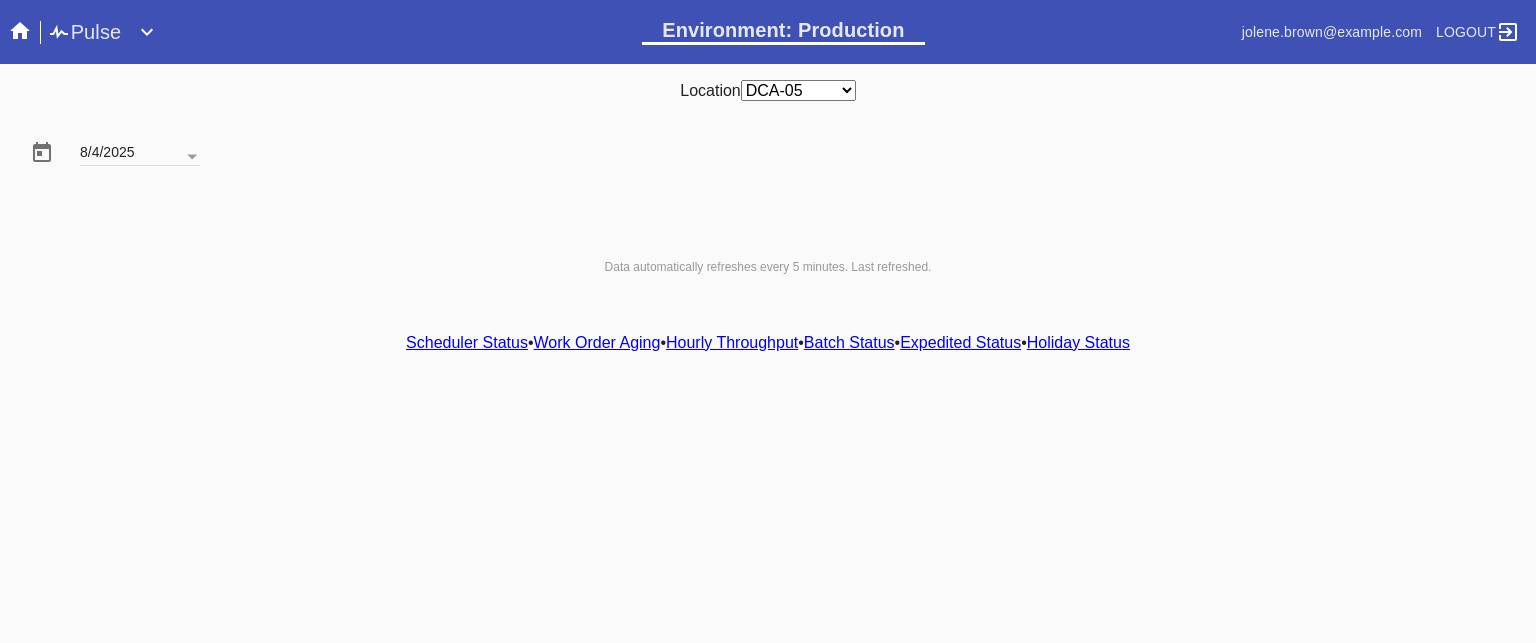 scroll, scrollTop: 0, scrollLeft: 0, axis: both 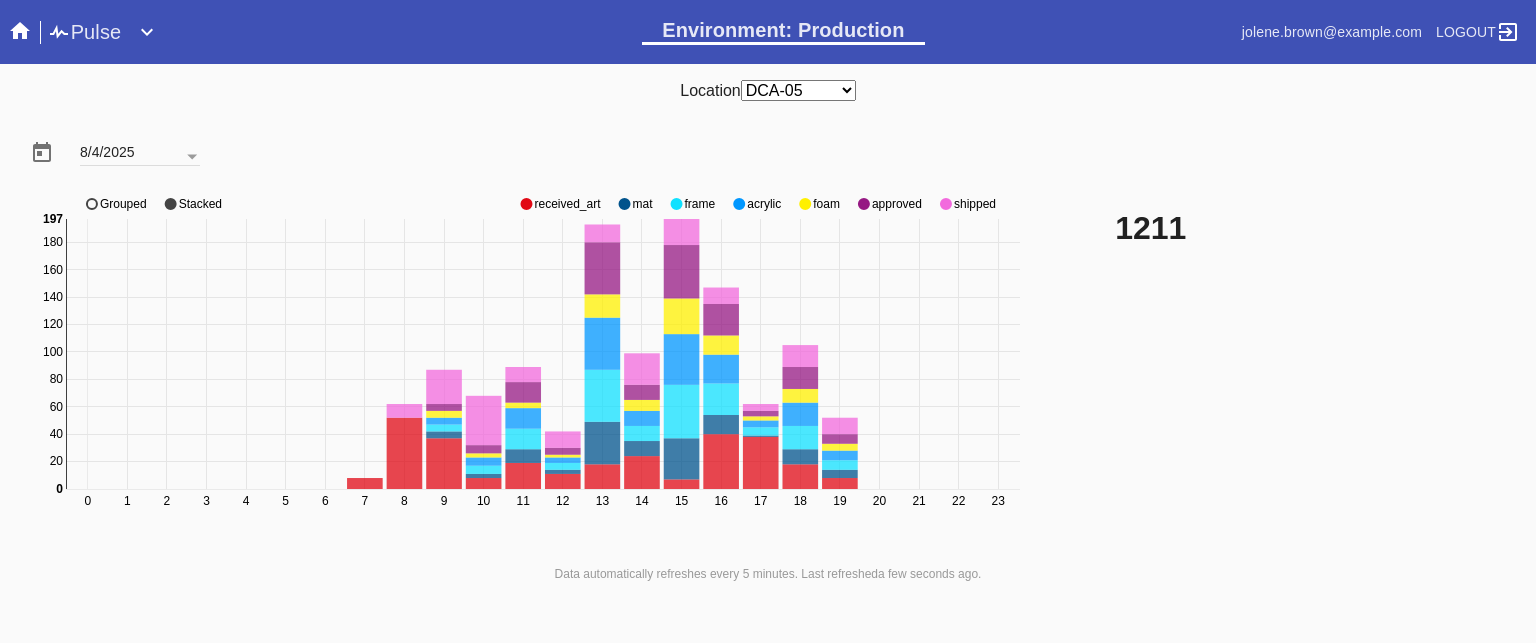 click on "received_art" 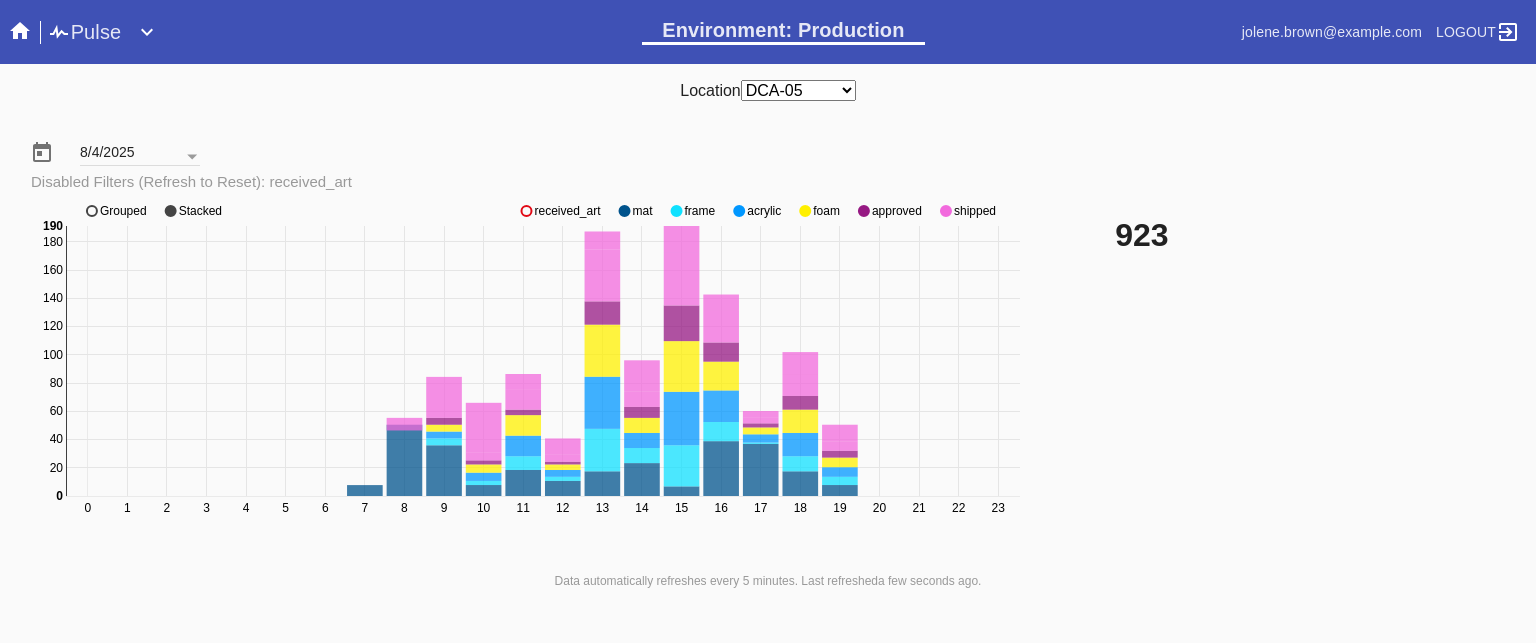 click on "received_art" 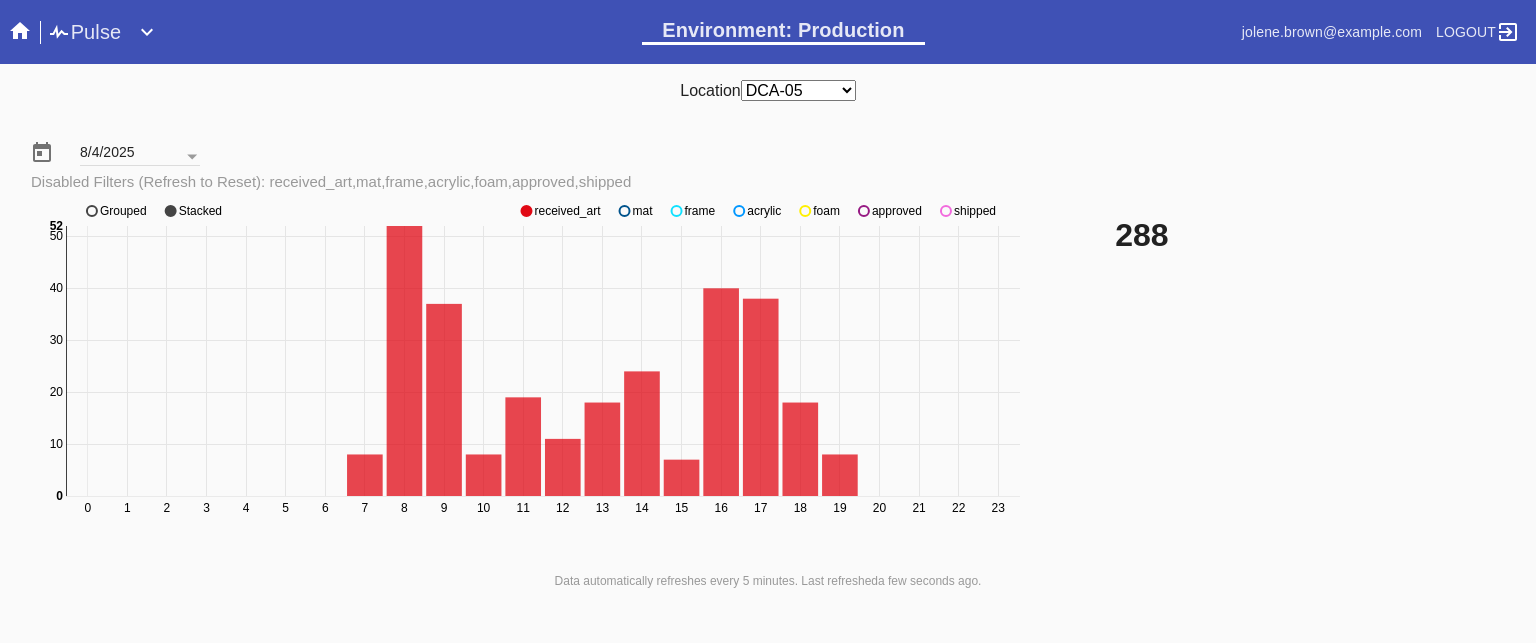 click on "approved" 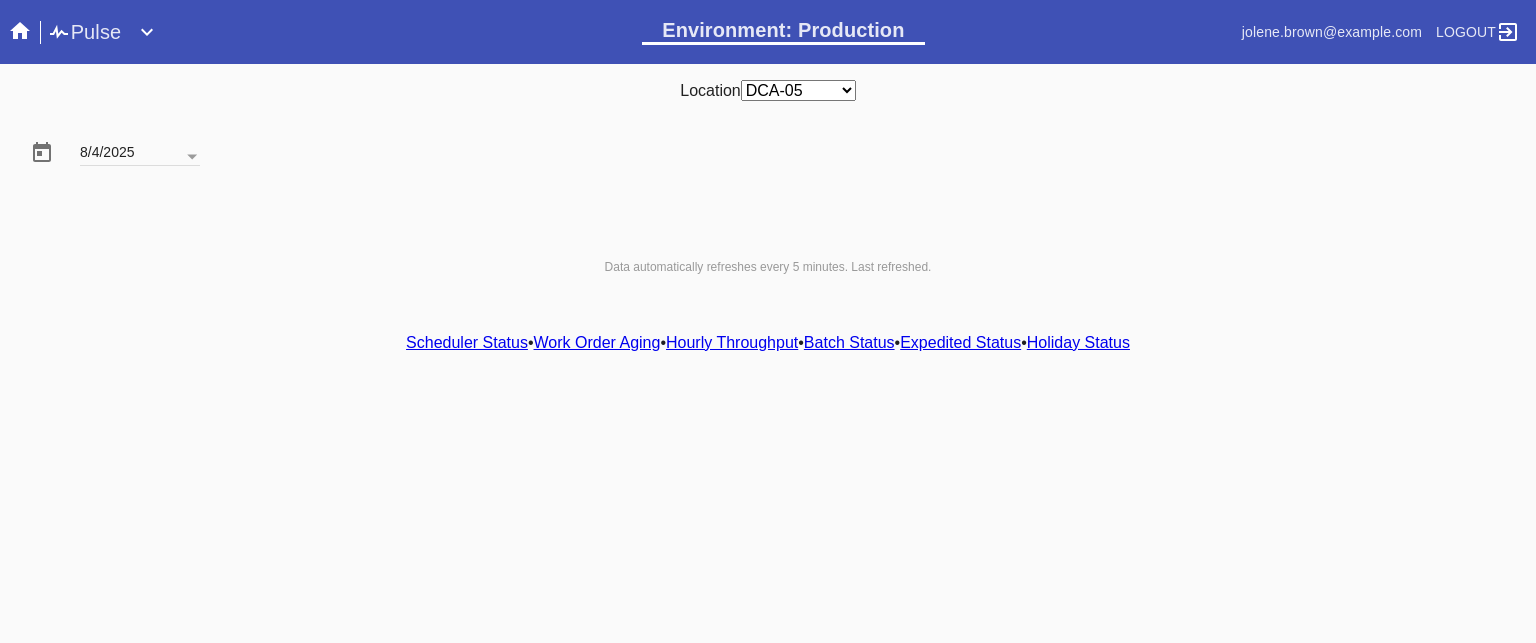 scroll, scrollTop: 0, scrollLeft: 0, axis: both 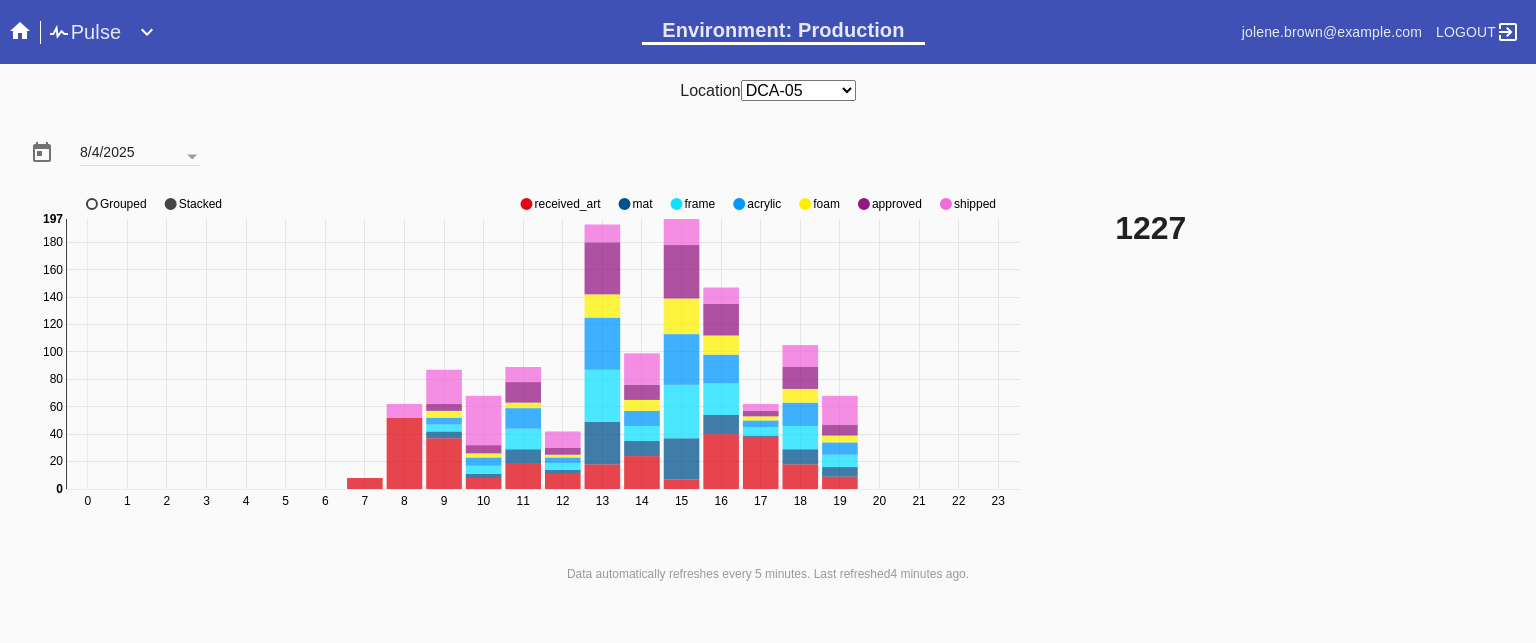 click on "approved" 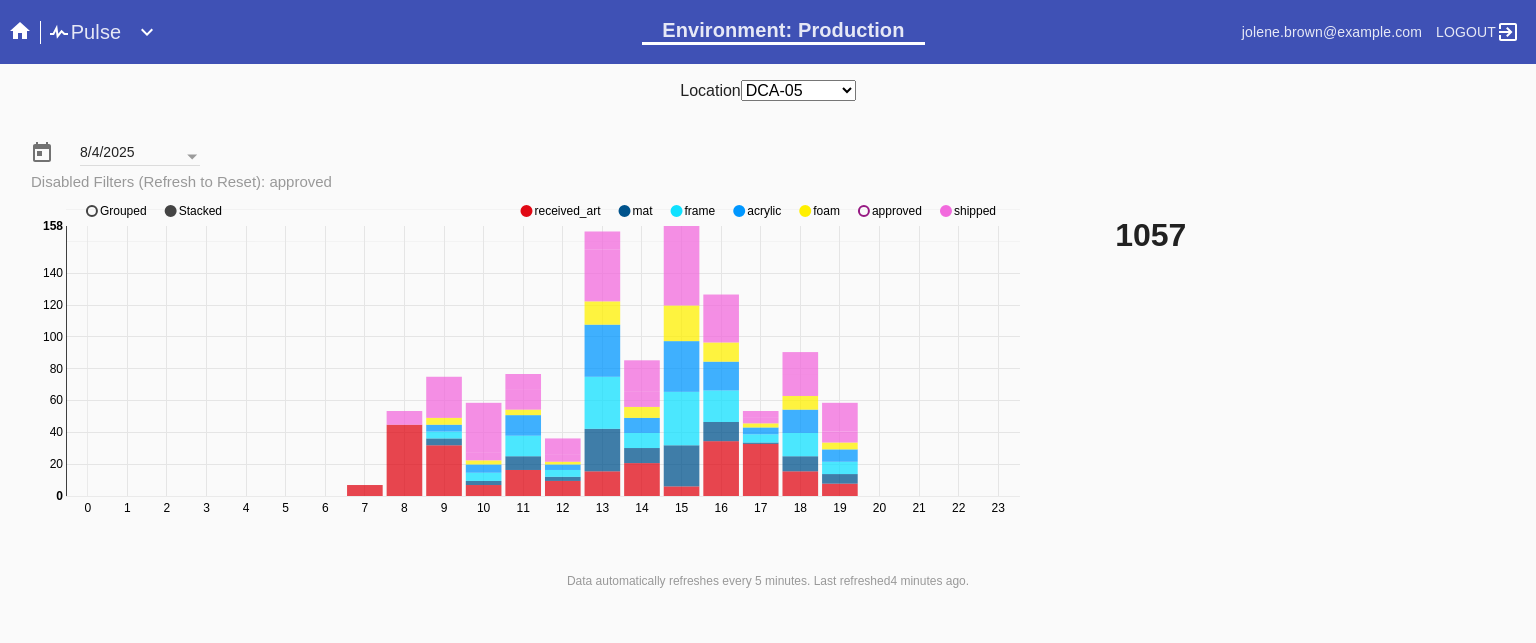 click on "approved" 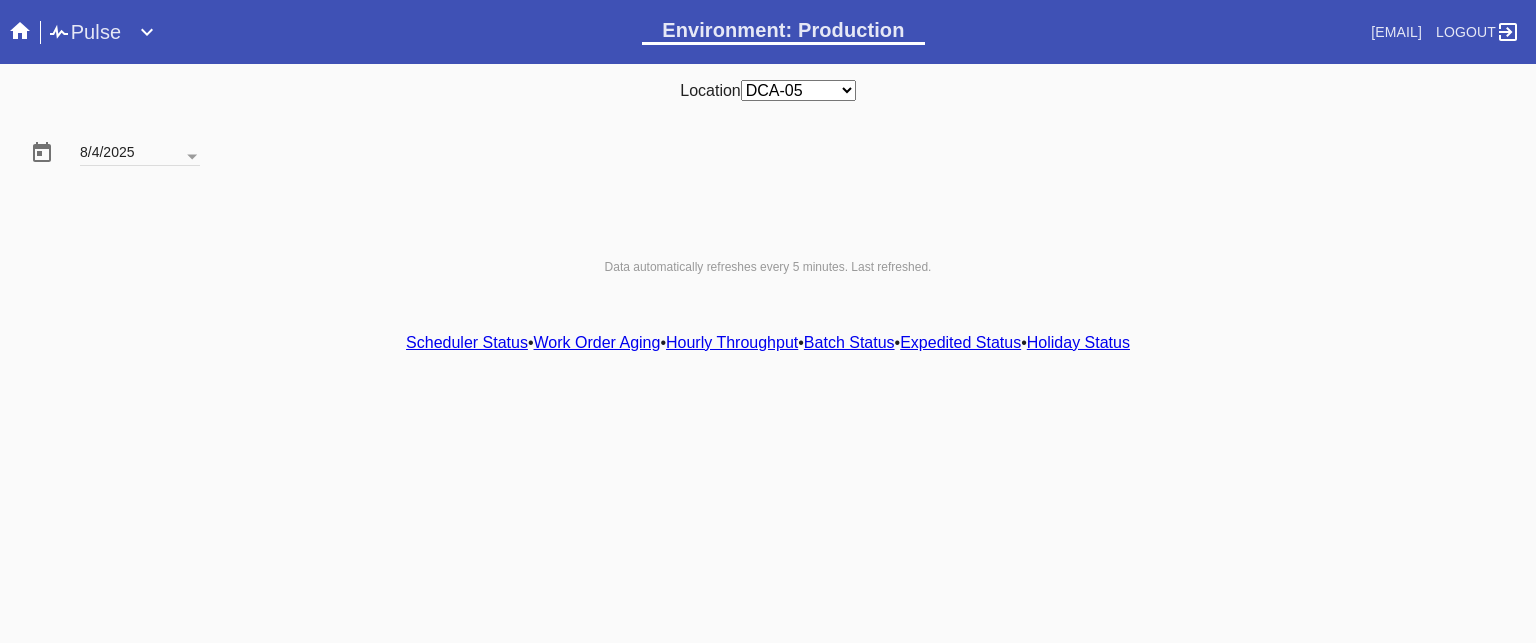 scroll, scrollTop: 0, scrollLeft: 0, axis: both 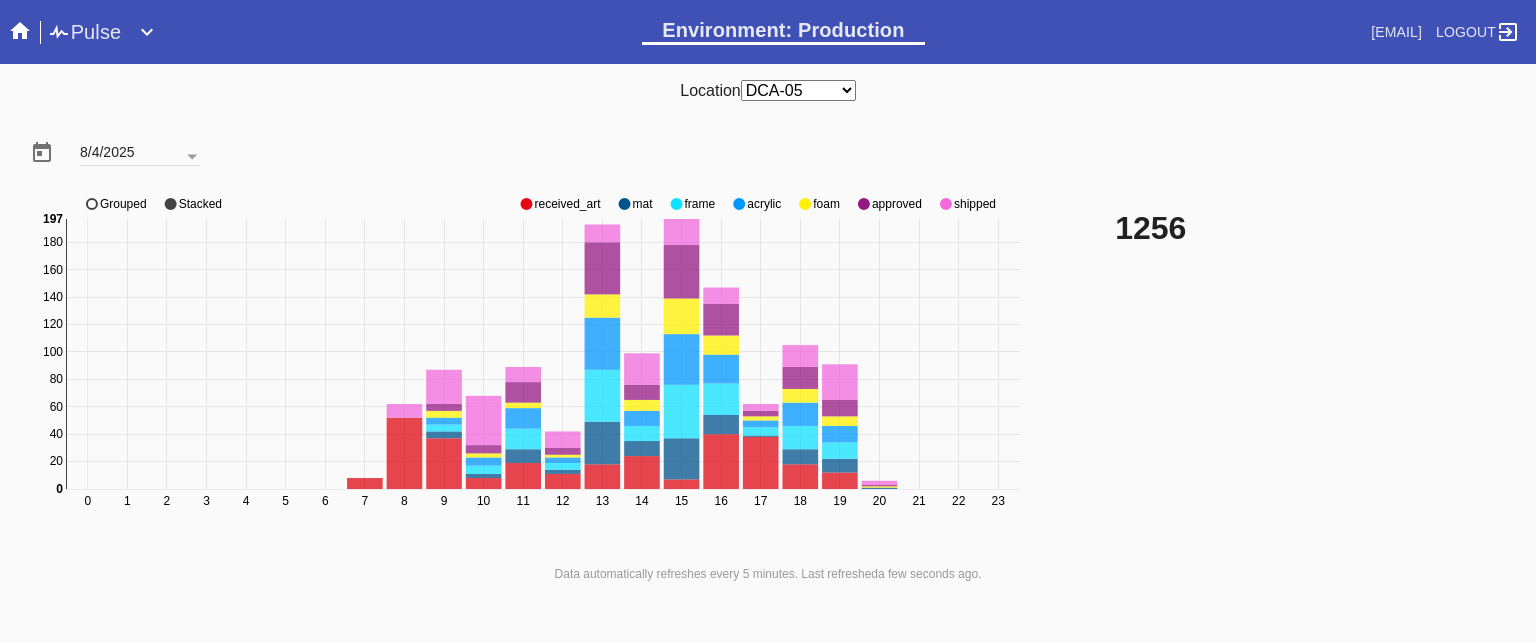 click on "approved" 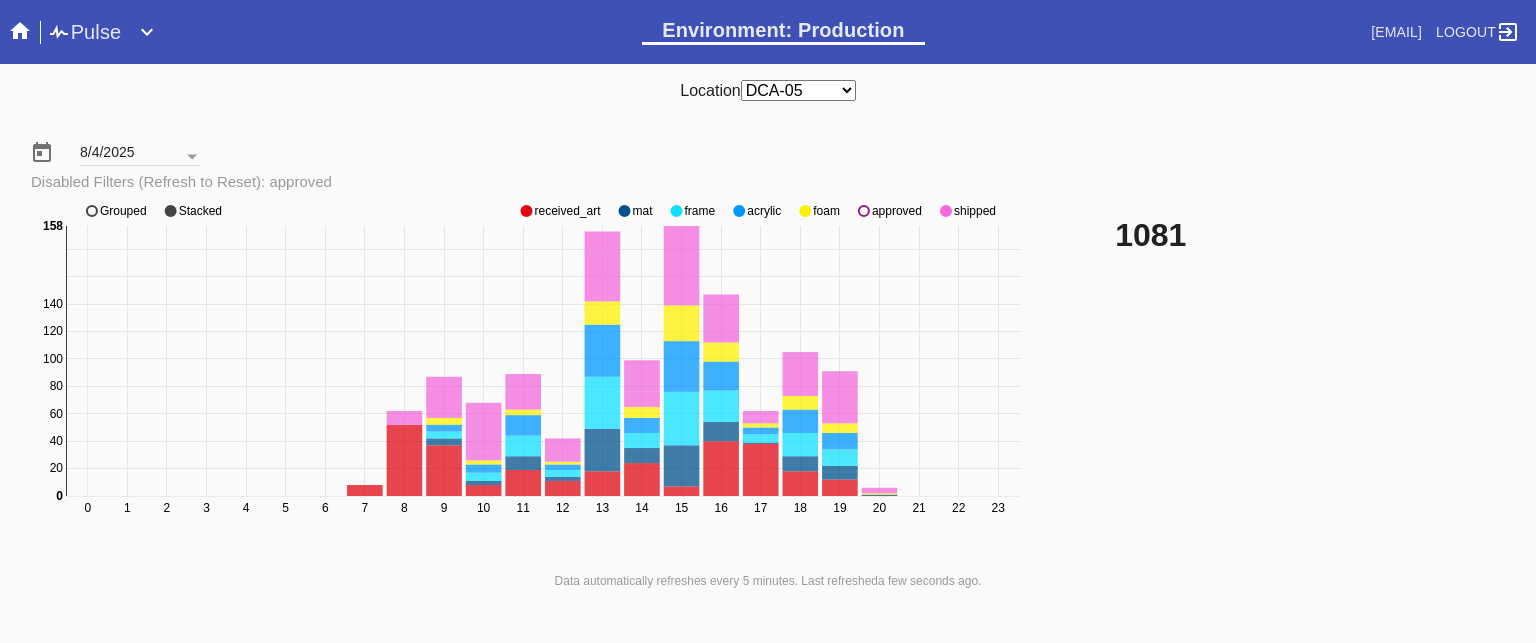 click on "approved" 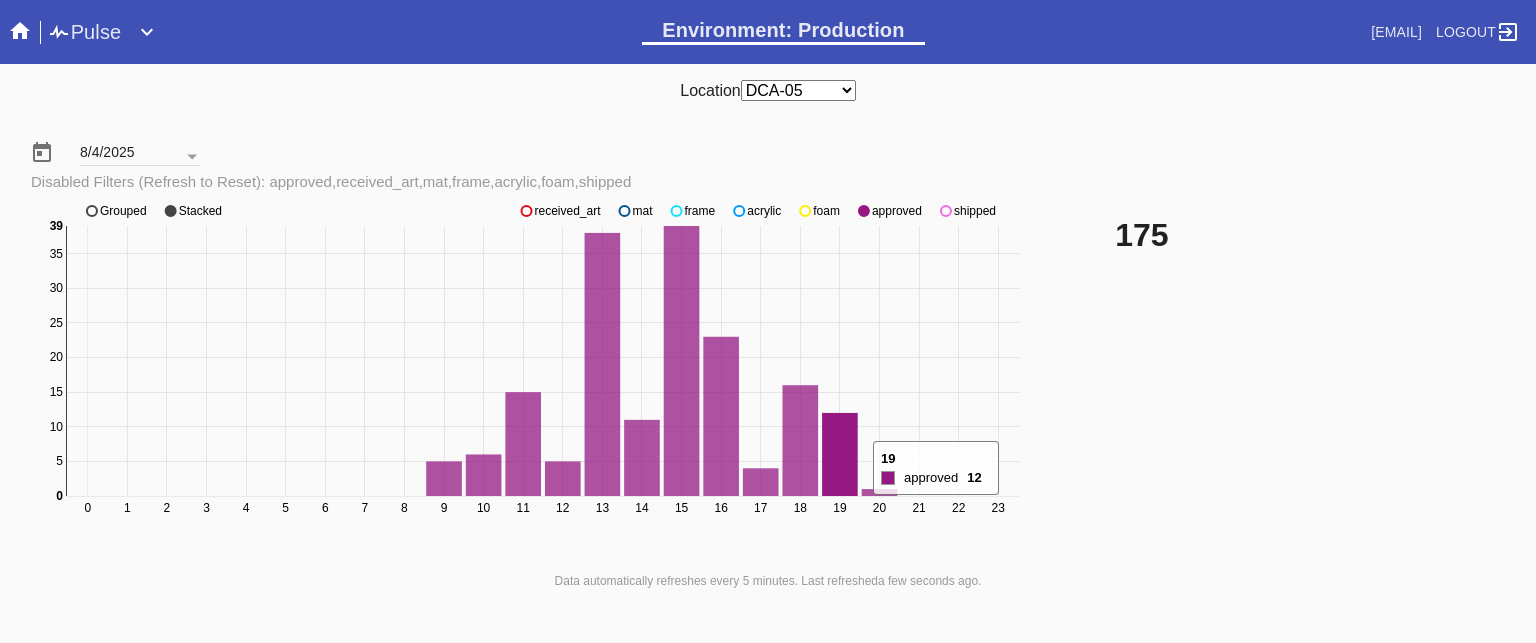 click 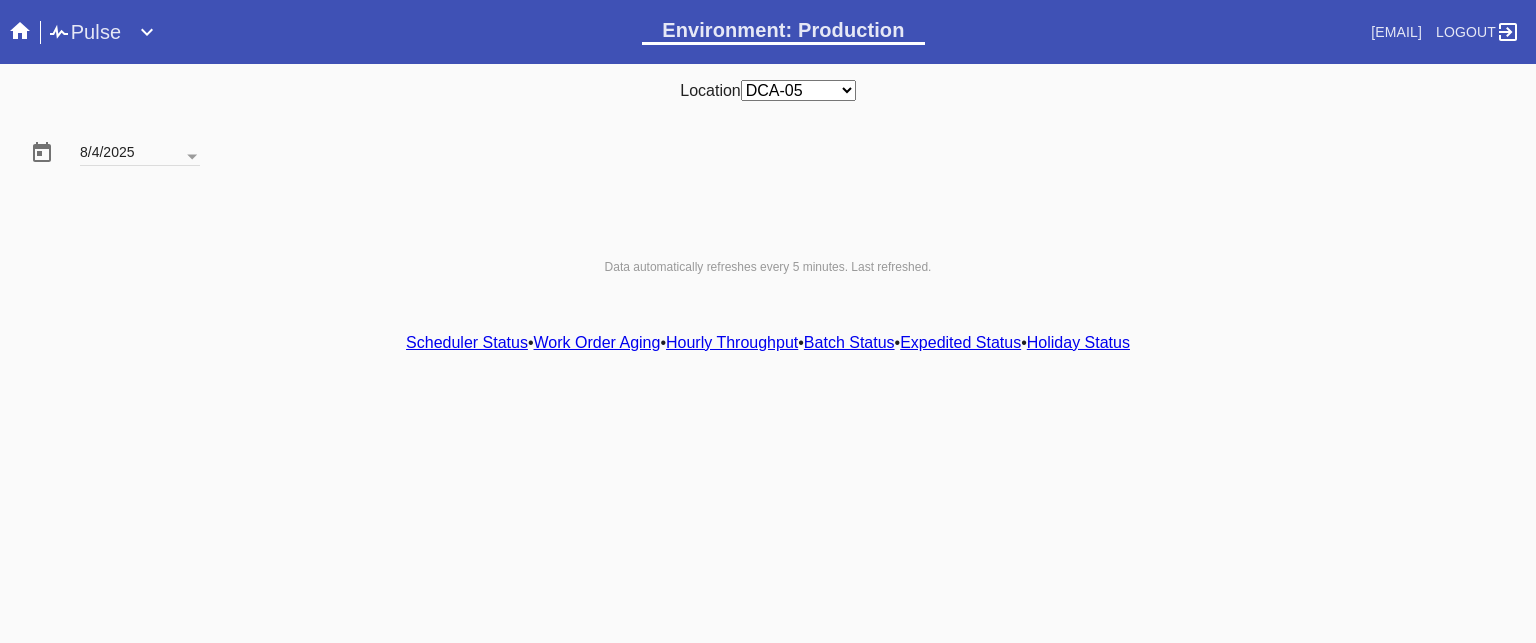 scroll, scrollTop: 0, scrollLeft: 0, axis: both 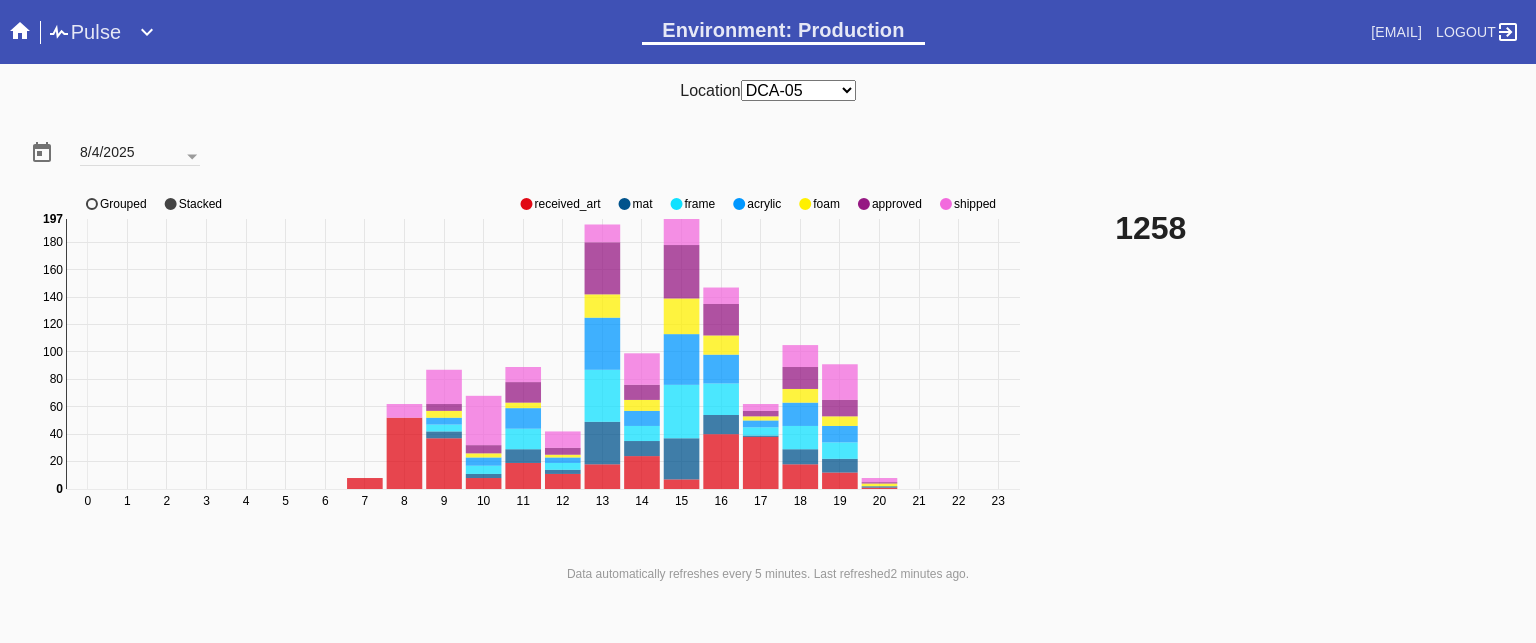 click on "approved" 